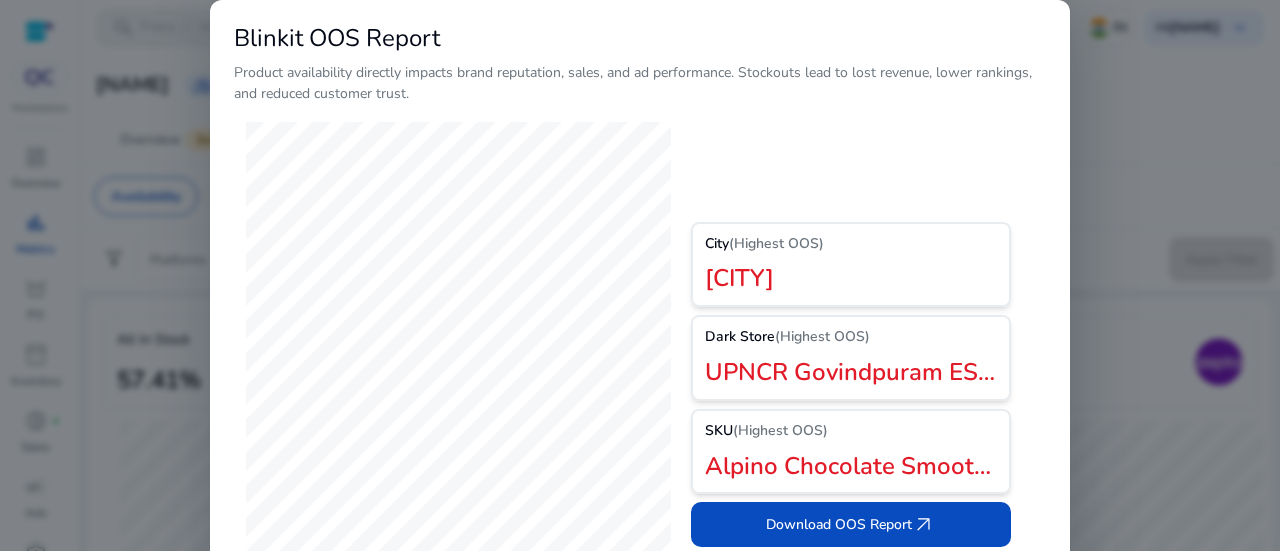 scroll, scrollTop: 0, scrollLeft: 0, axis: both 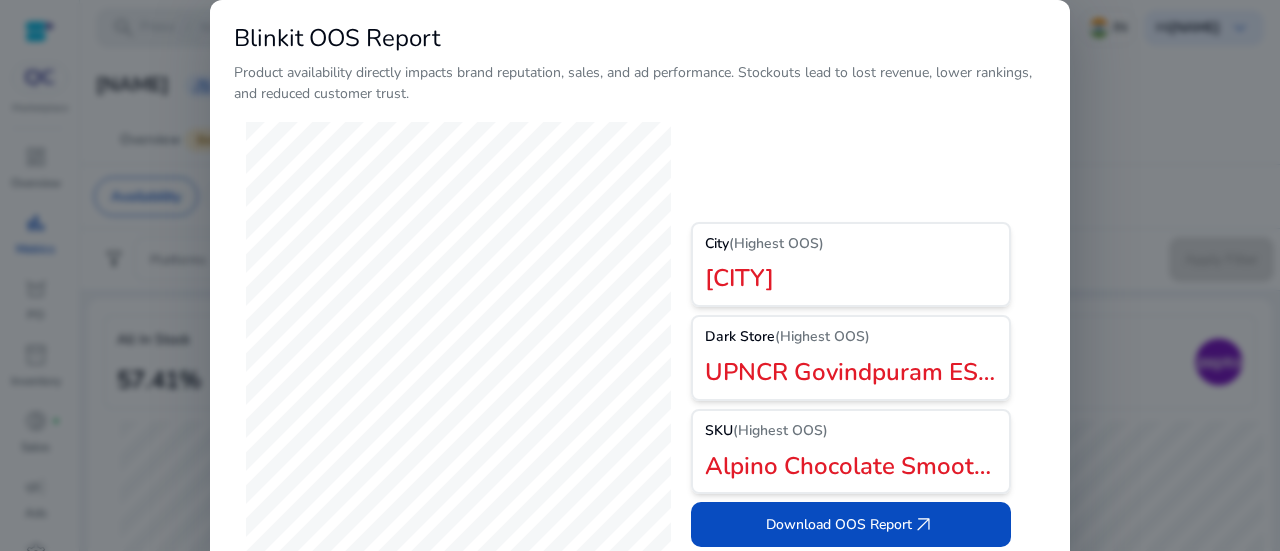click at bounding box center (640, 275) 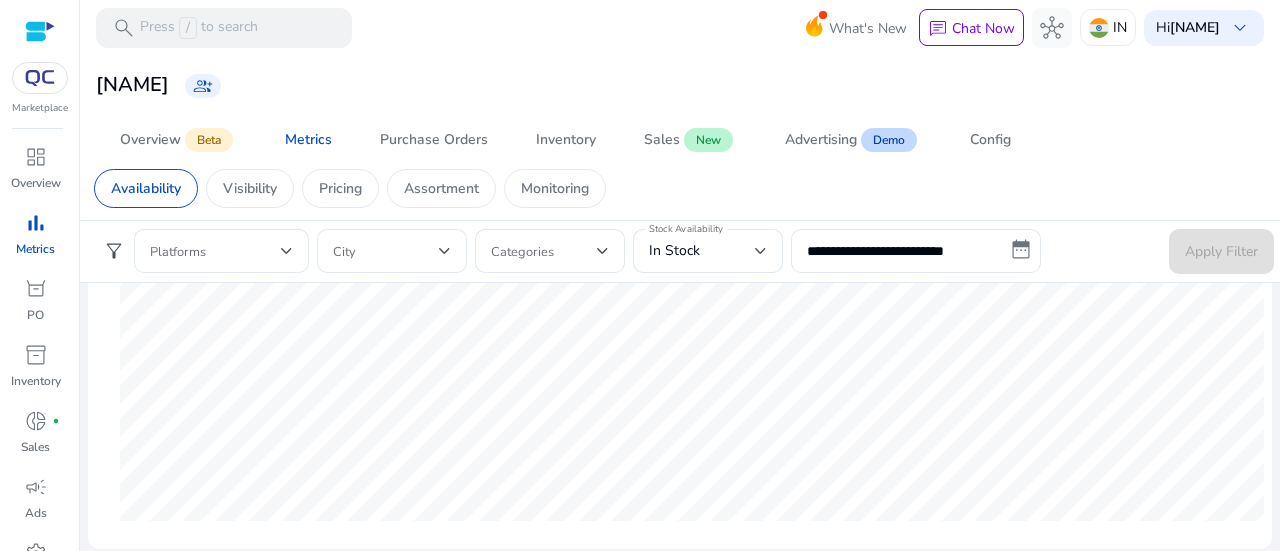 scroll, scrollTop: 0, scrollLeft: 0, axis: both 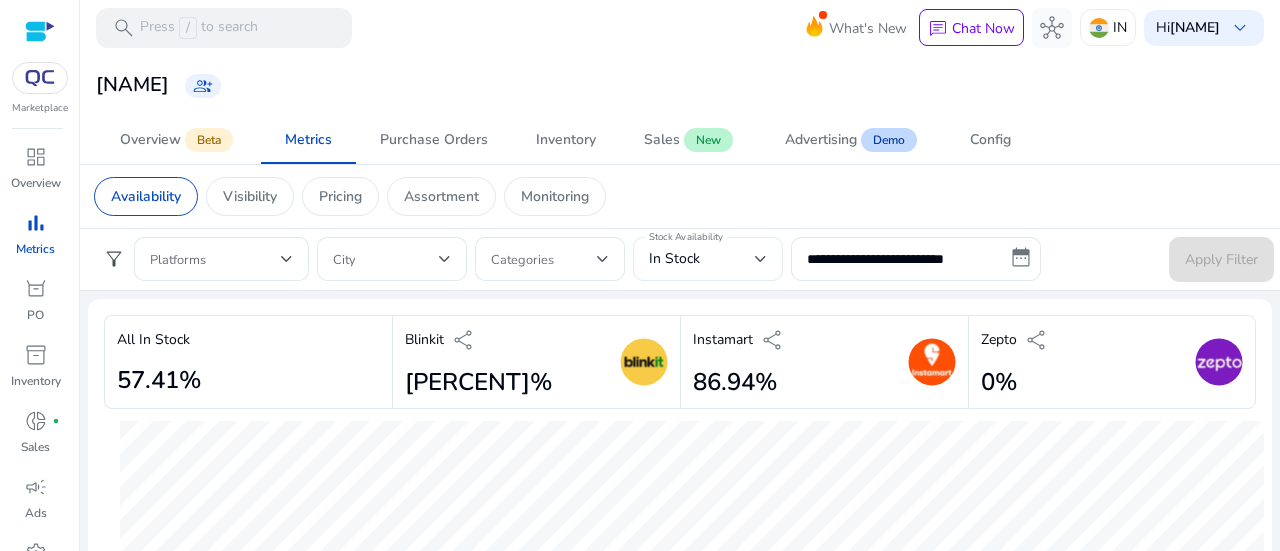 click on "In Stock" at bounding box center [702, 259] 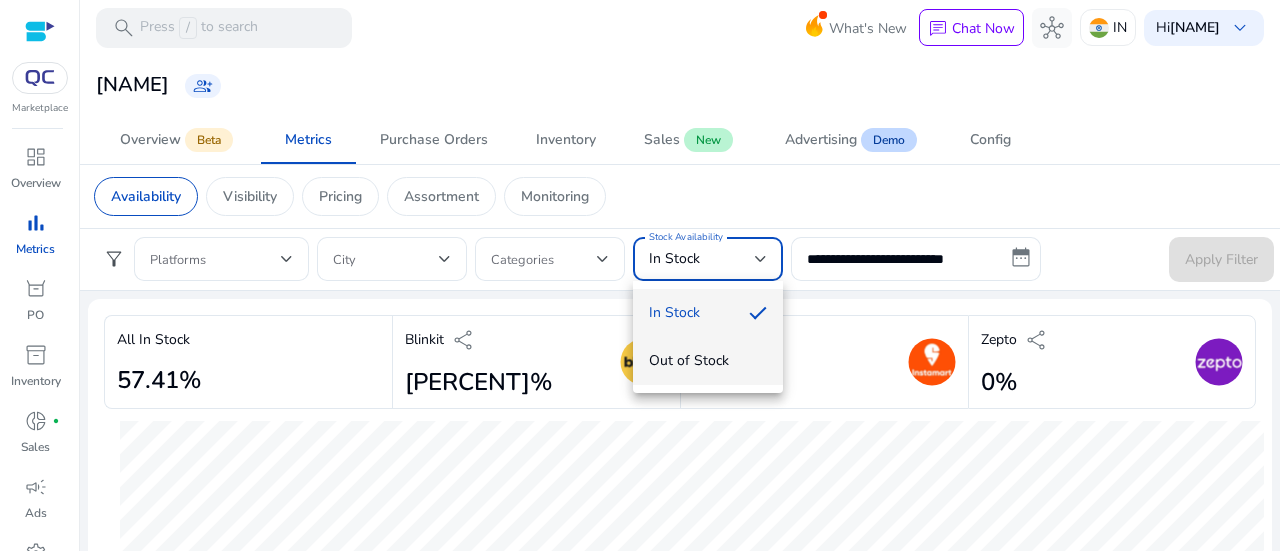 click on "Out of Stock" at bounding box center (708, 361) 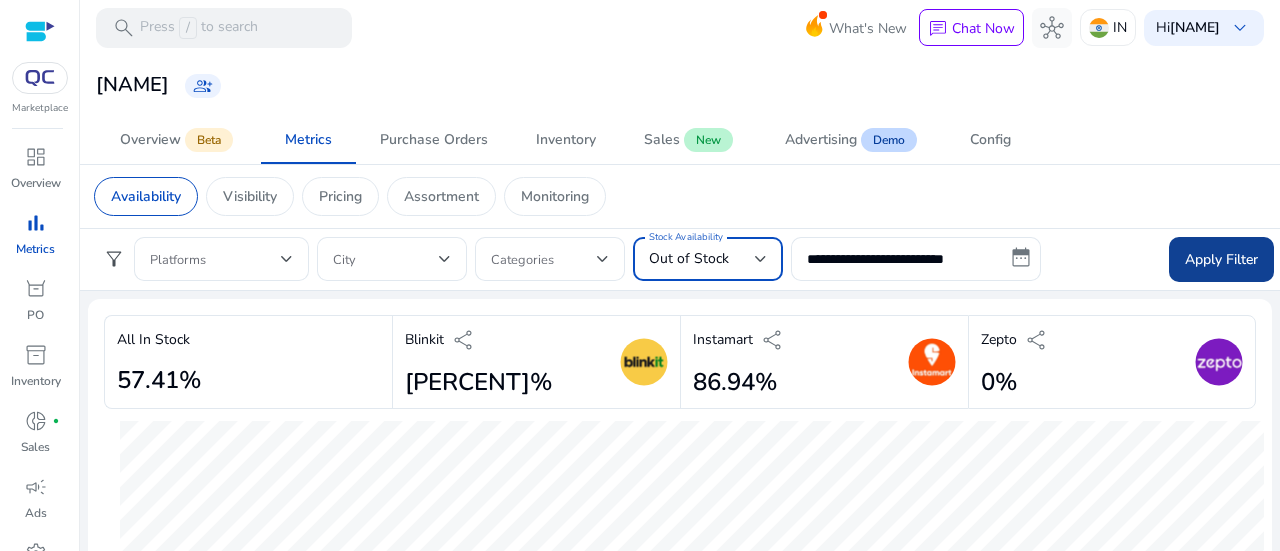 click on "Apply Filter" 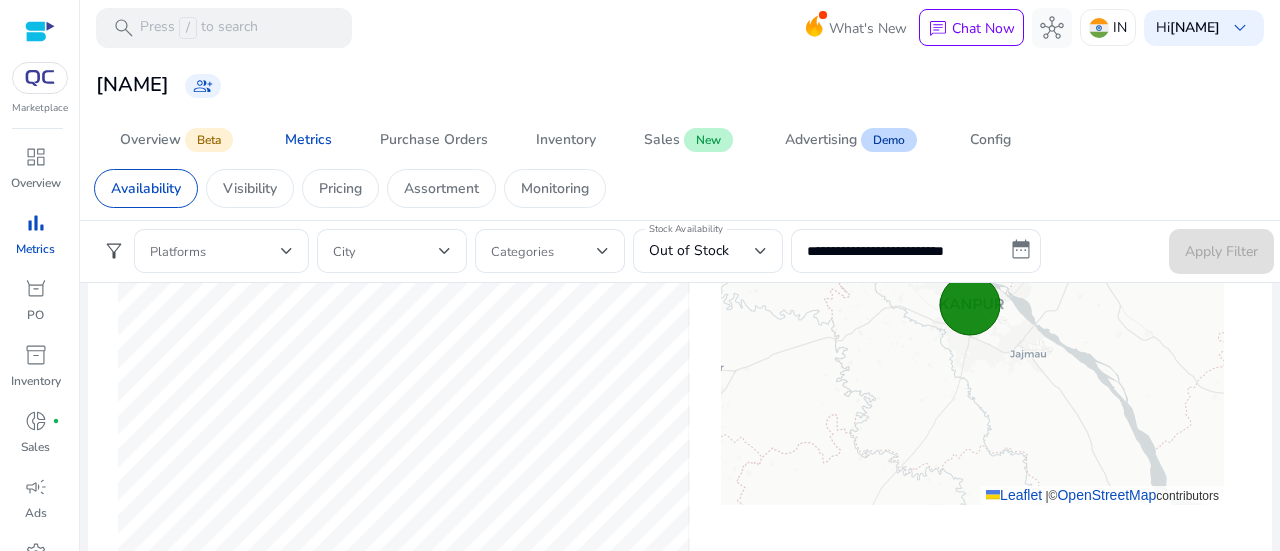 scroll, scrollTop: 1300, scrollLeft: 0, axis: vertical 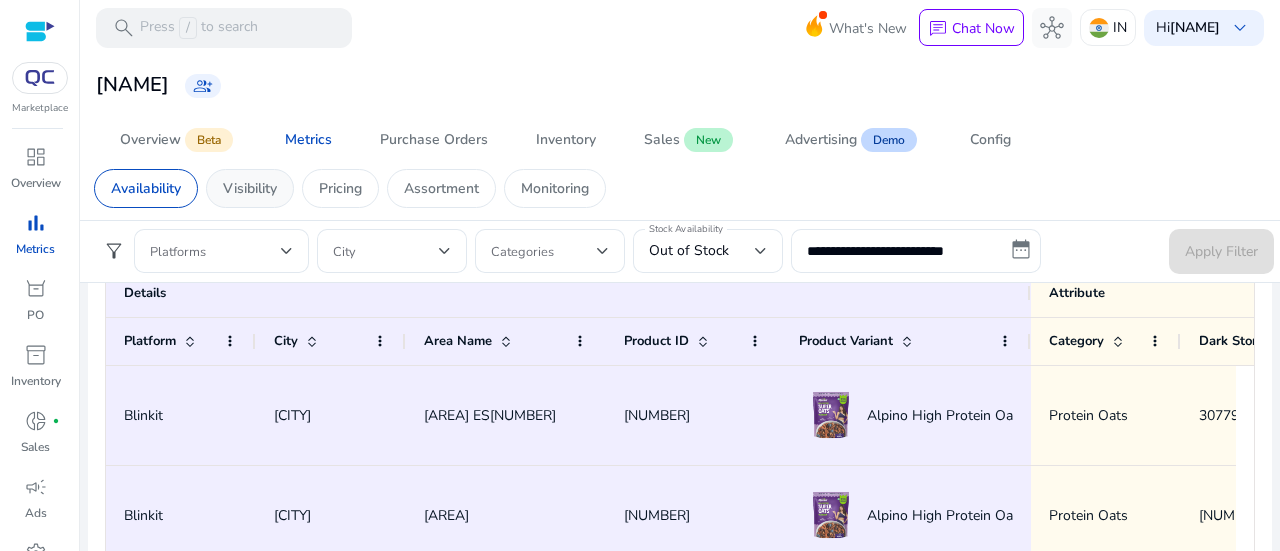 click on "Visibility" 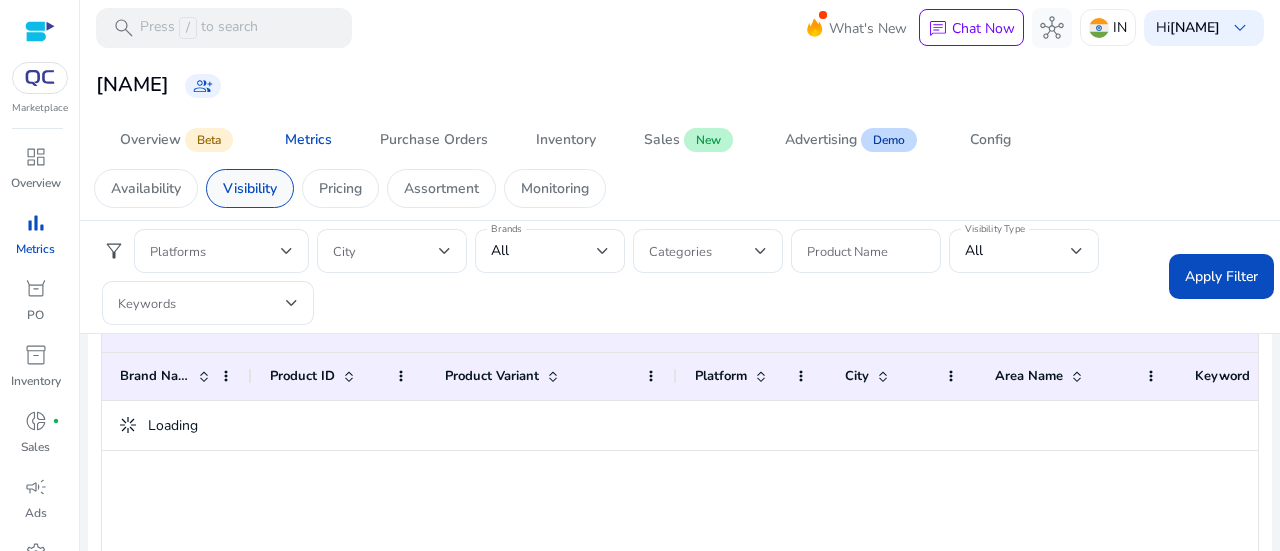 scroll, scrollTop: 0, scrollLeft: 0, axis: both 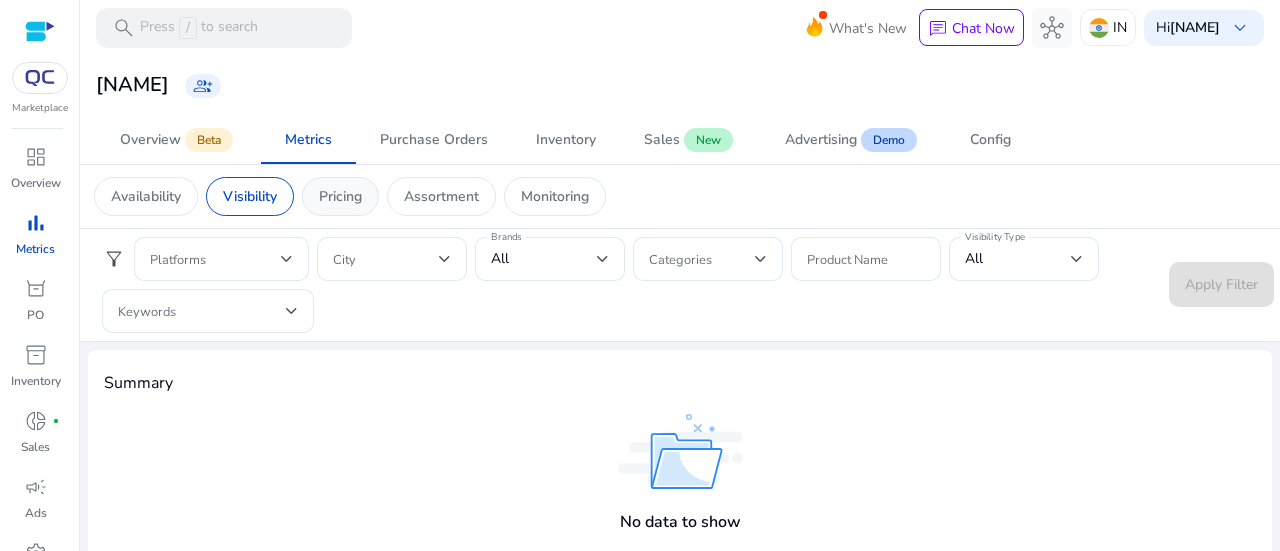 click on "Pricing" 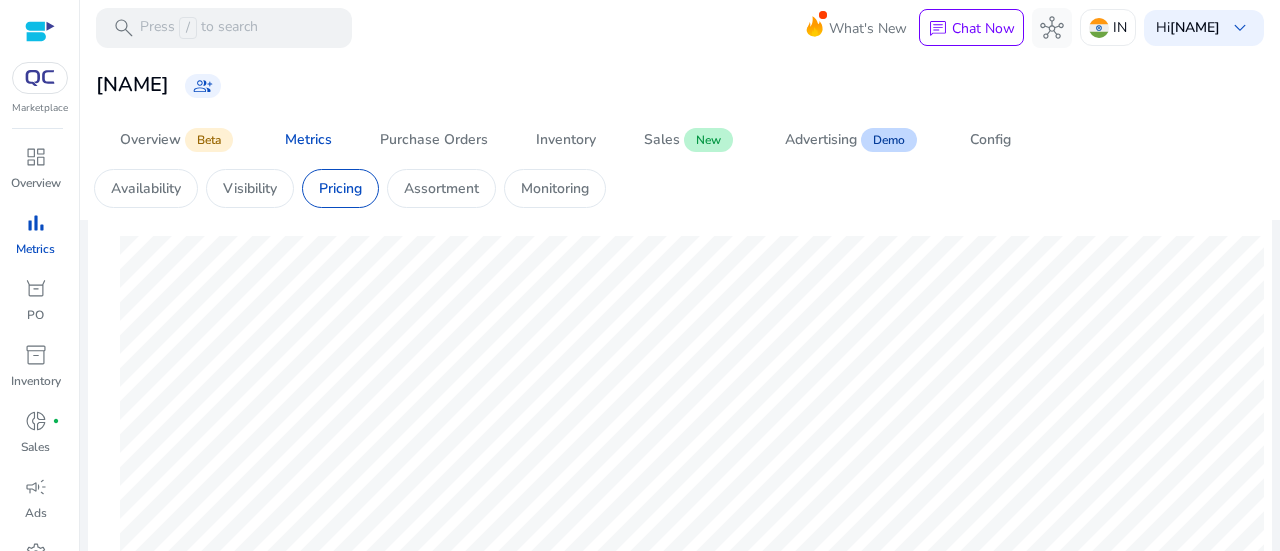 scroll, scrollTop: 600, scrollLeft: 0, axis: vertical 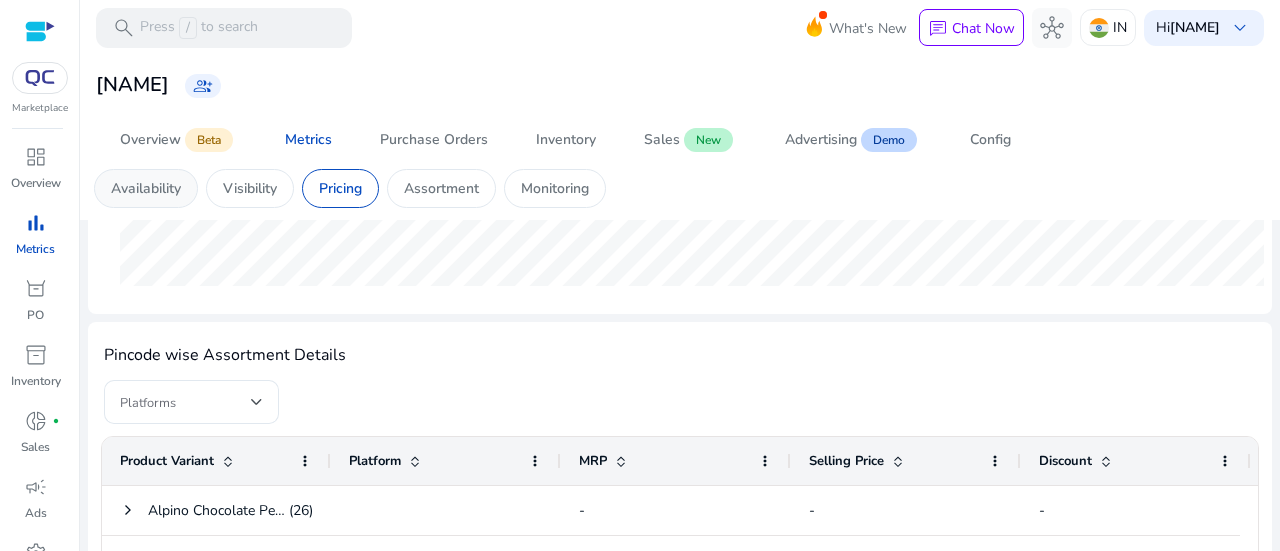 click on "Availability" 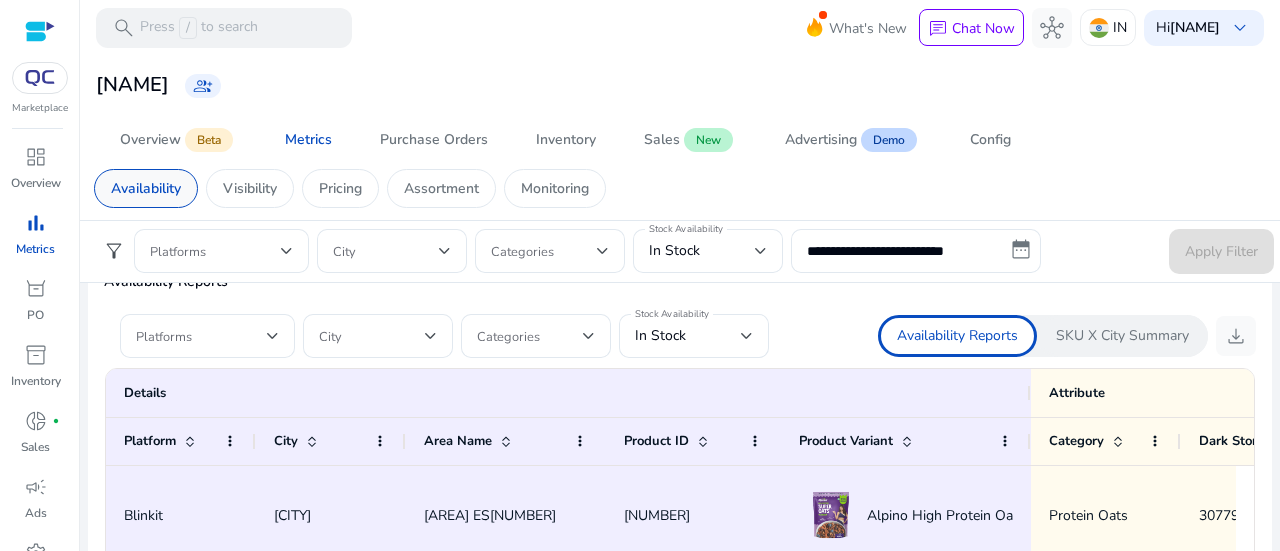 scroll, scrollTop: 800, scrollLeft: 0, axis: vertical 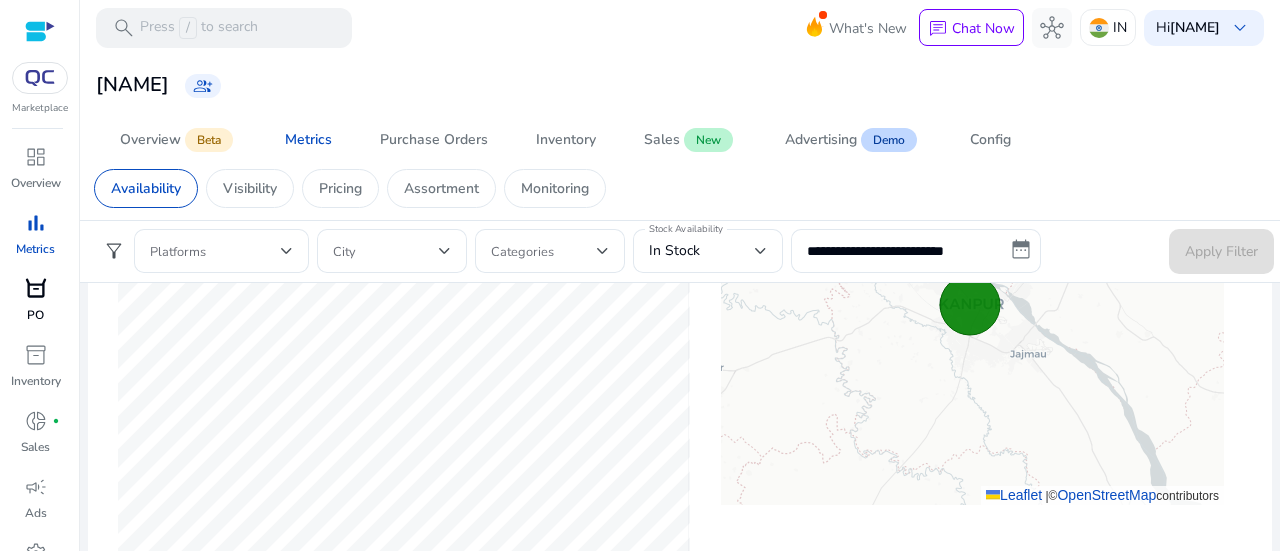 click on "PO" at bounding box center [35, 315] 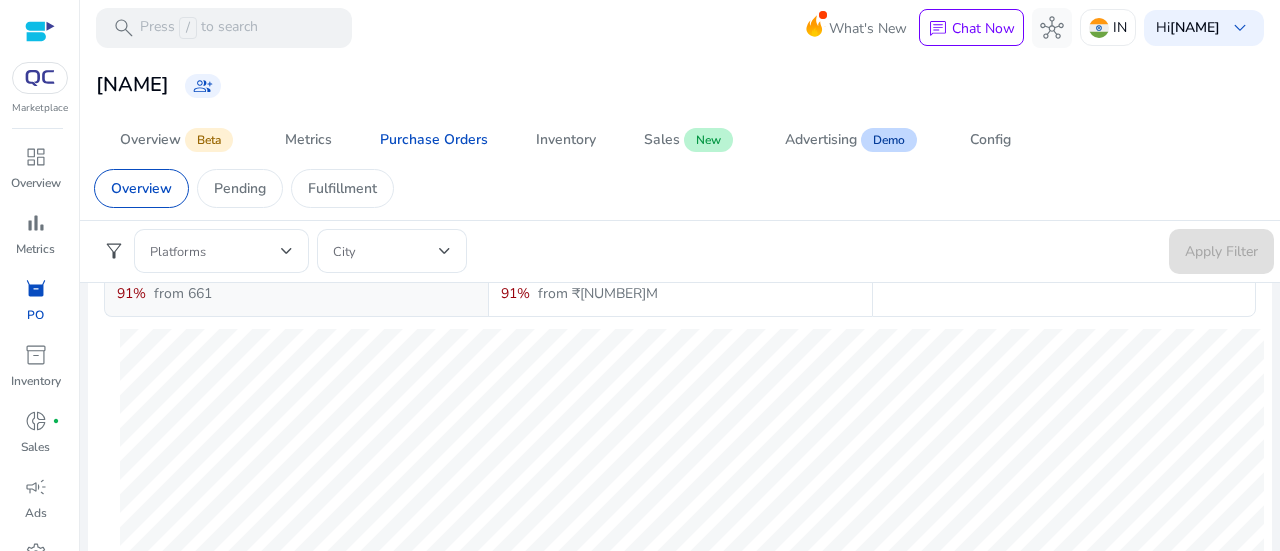 scroll, scrollTop: 0, scrollLeft: 0, axis: both 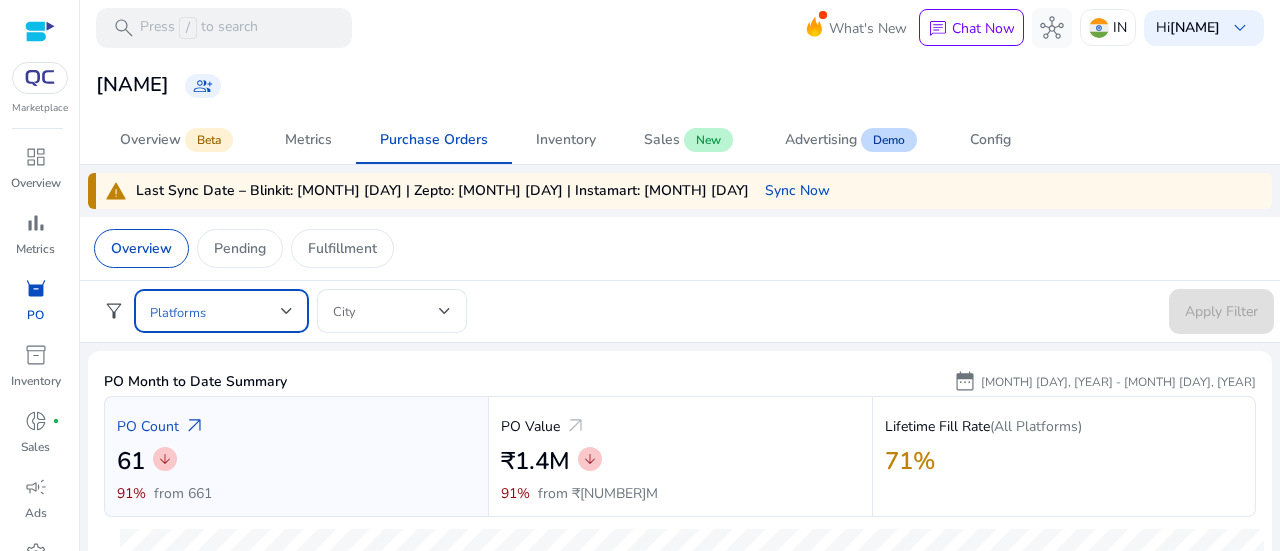 click at bounding box center [215, 311] 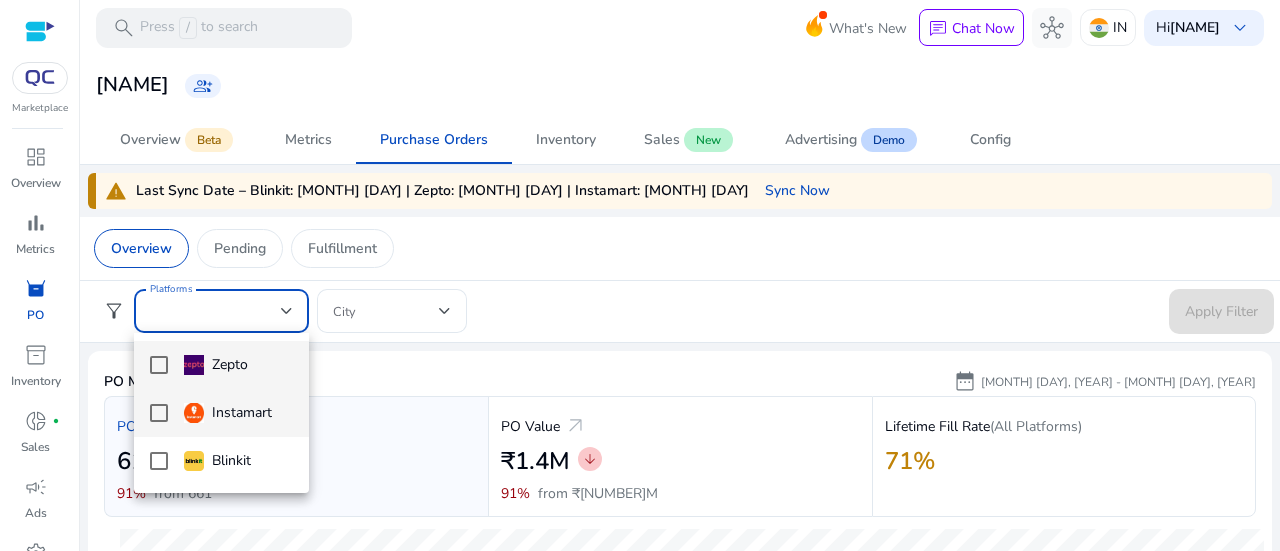 click on "Instamart" at bounding box center (228, 413) 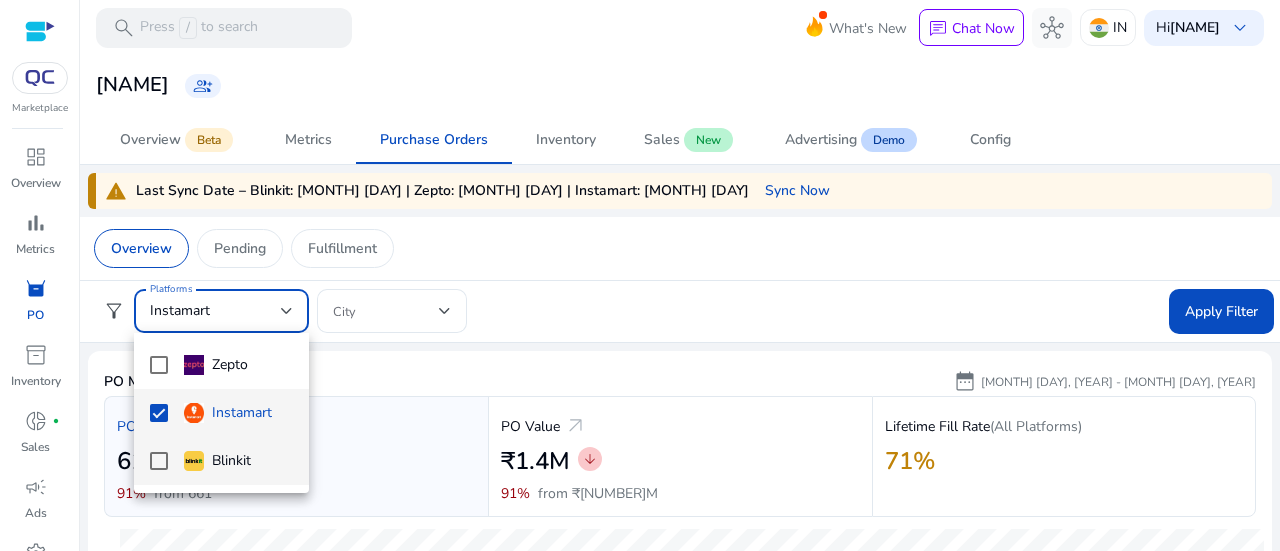 click on "Blinkit" at bounding box center (221, 461) 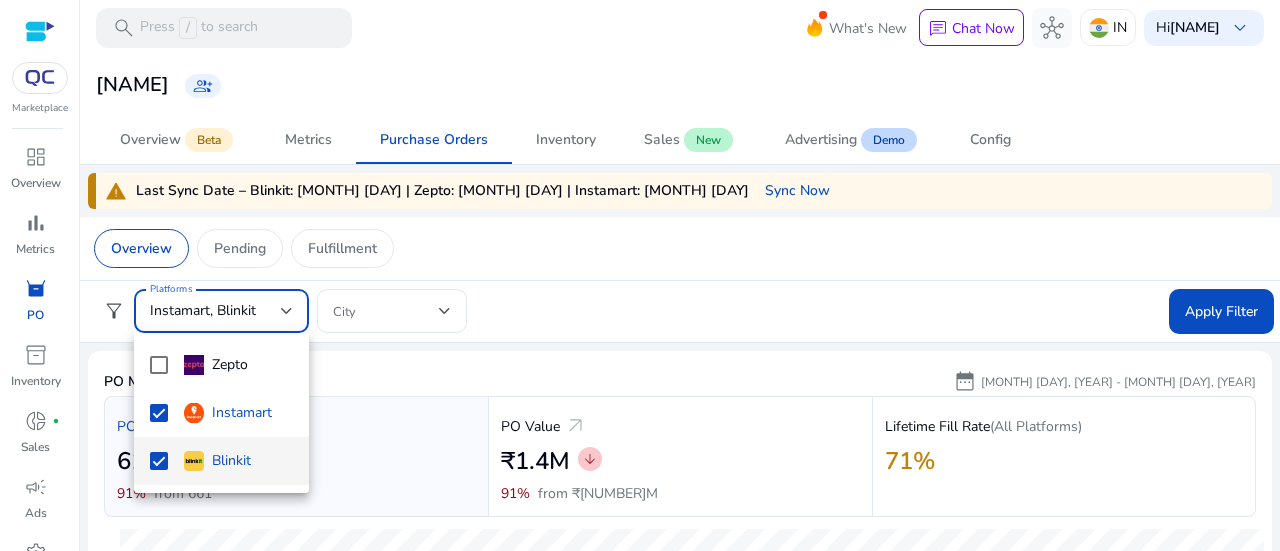 click at bounding box center (640, 275) 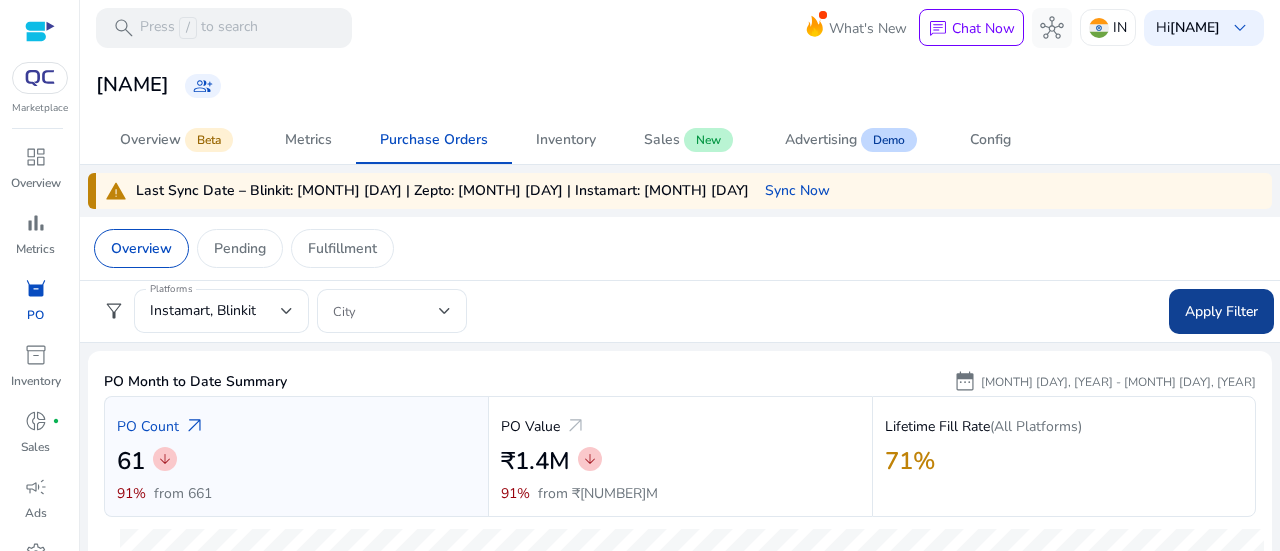 click on "Apply Filter" 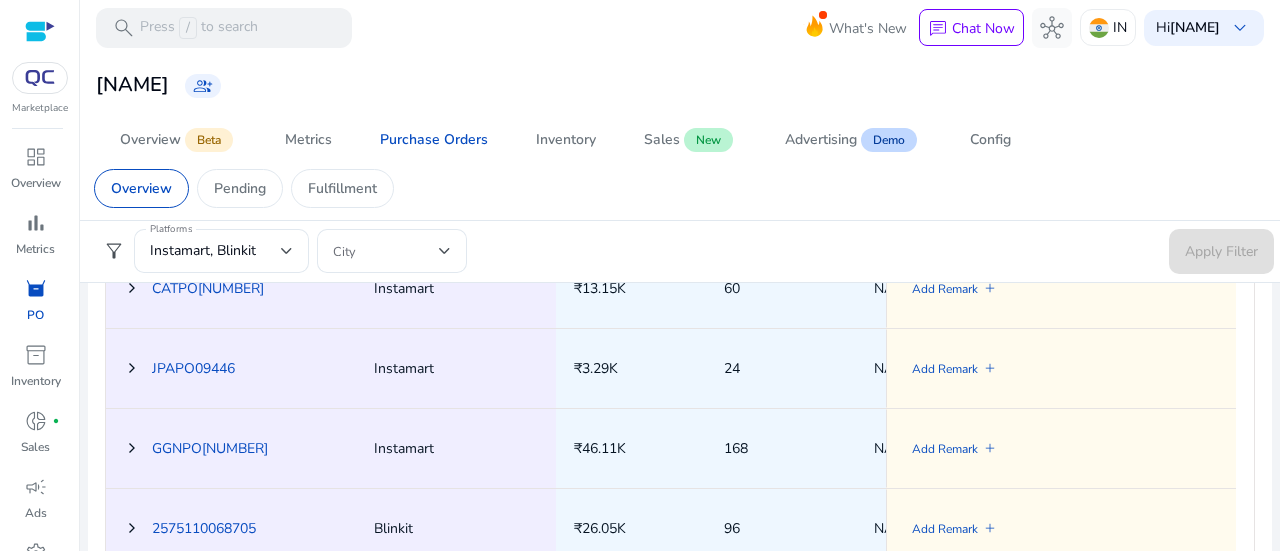 scroll, scrollTop: 1200, scrollLeft: 0, axis: vertical 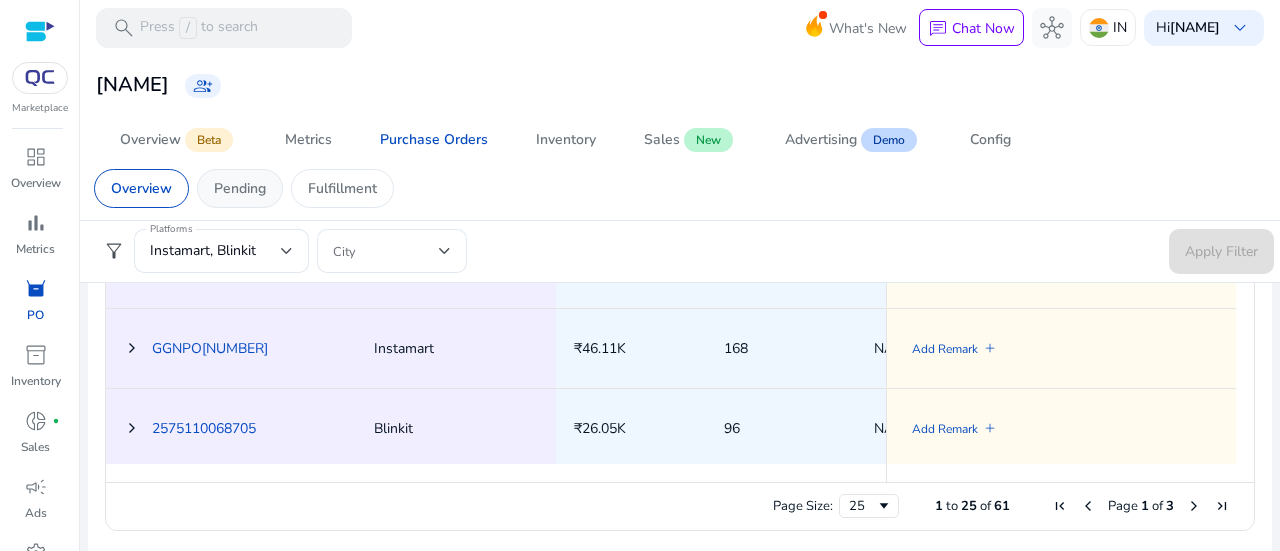 click on "Pending" 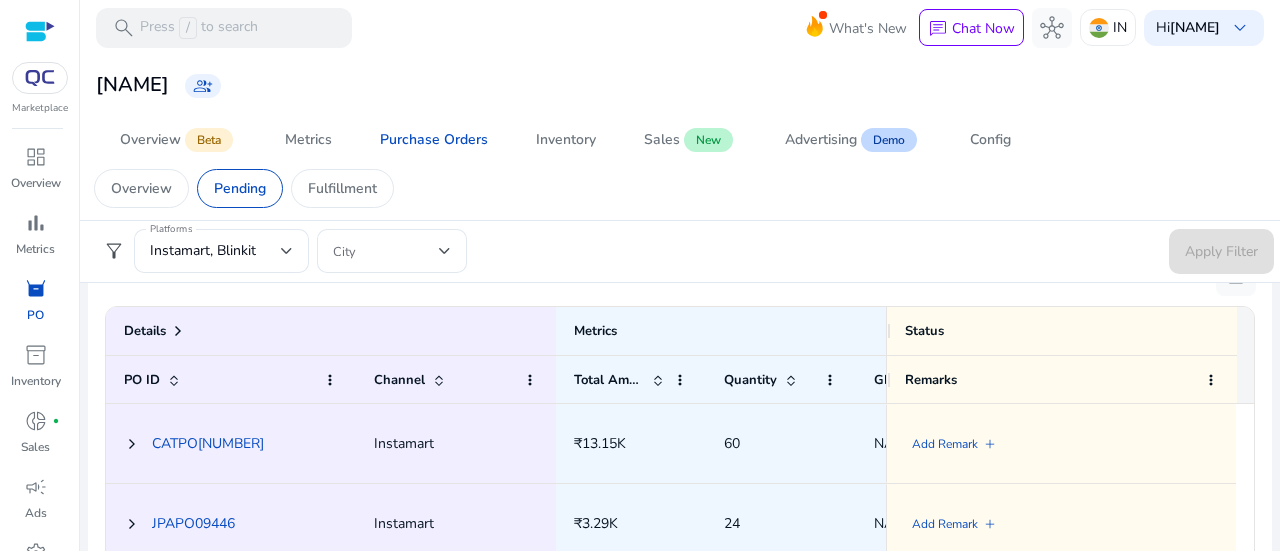 scroll, scrollTop: 854, scrollLeft: 0, axis: vertical 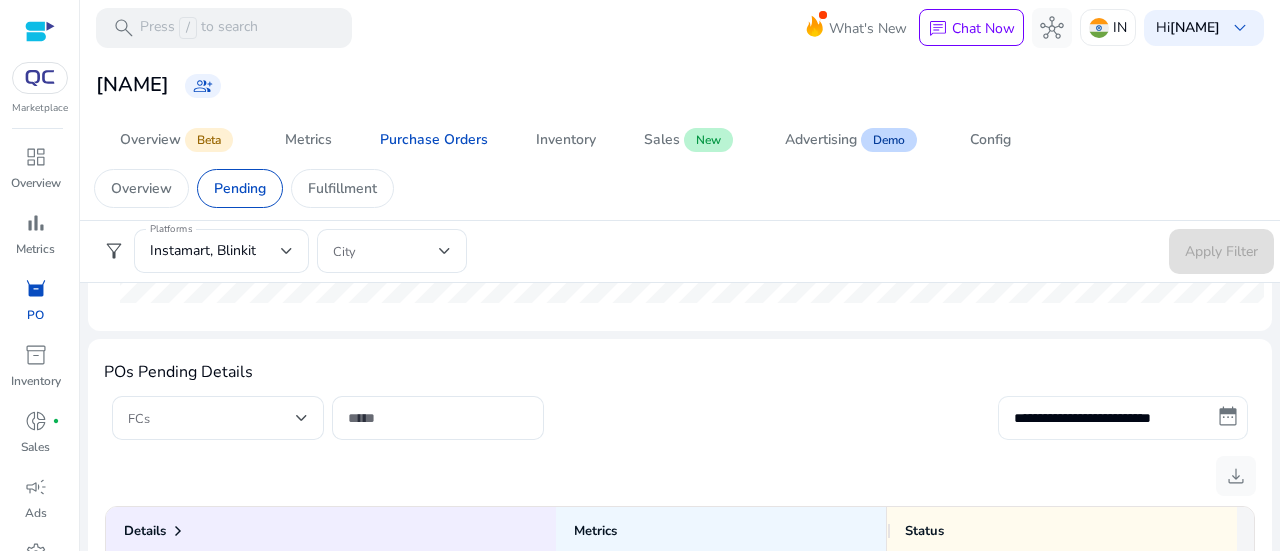 click on "**********" at bounding box center (1123, 418) 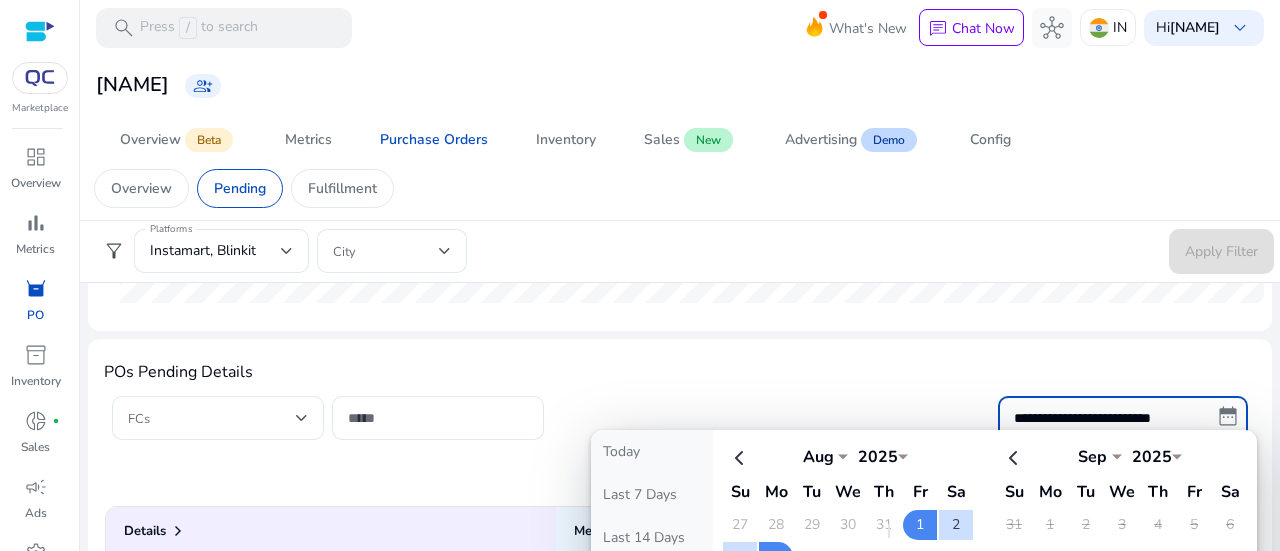 scroll, scrollTop: 954, scrollLeft: 0, axis: vertical 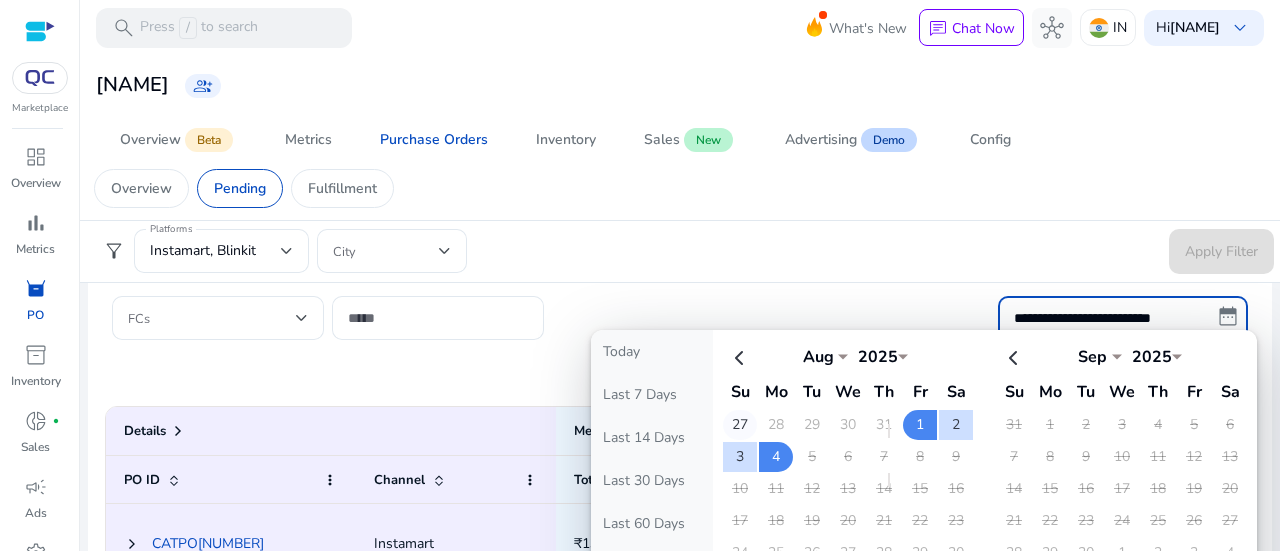 click on "27" 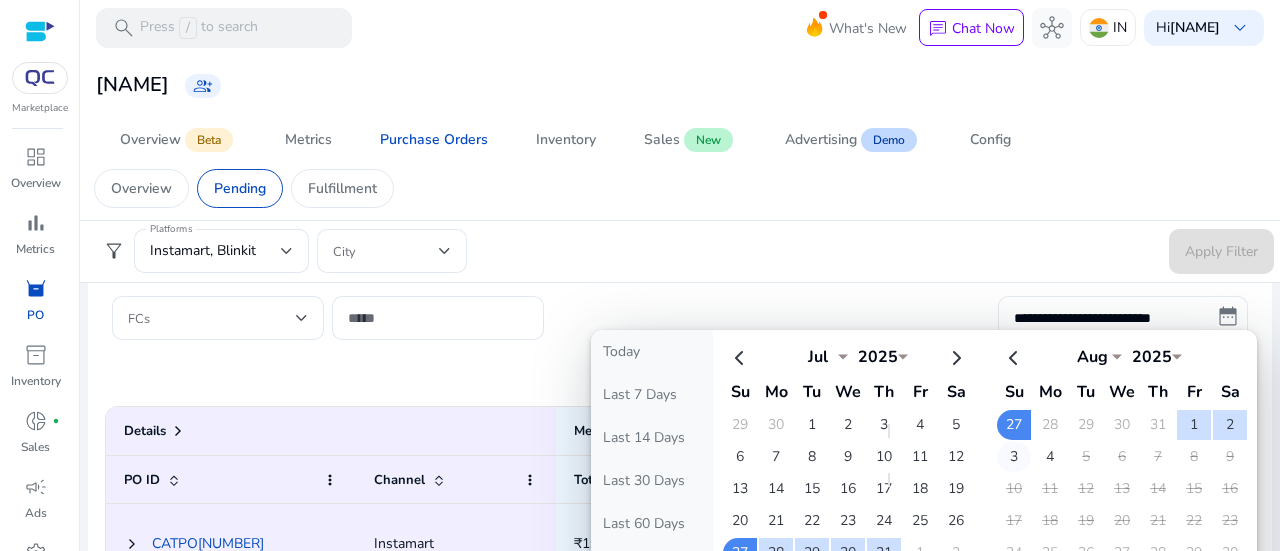 click on "3" 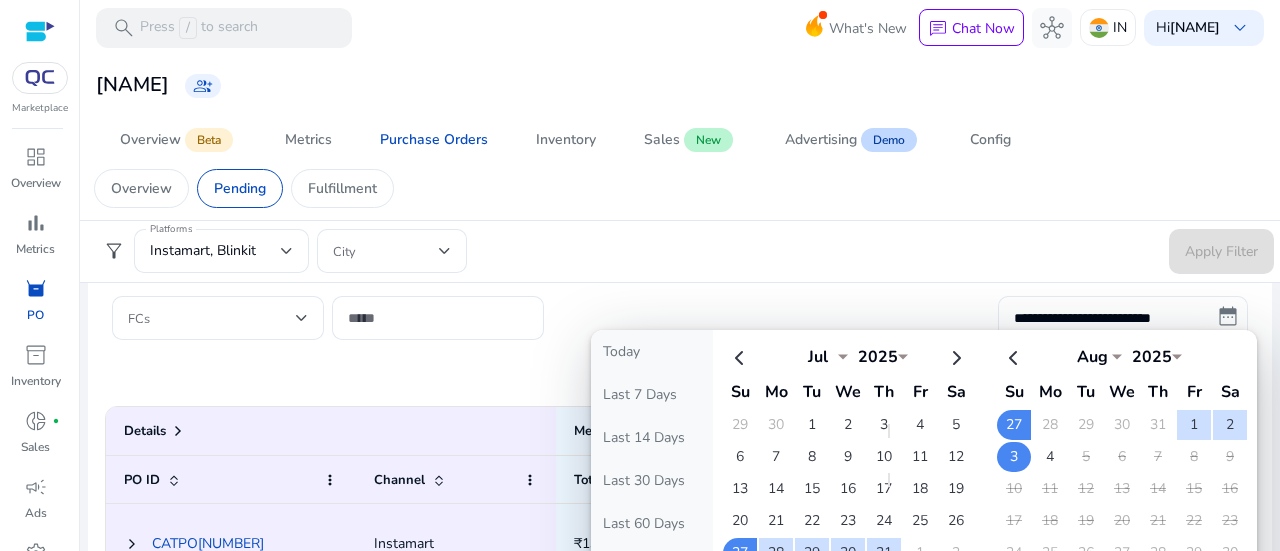 scroll, scrollTop: 1254, scrollLeft: 0, axis: vertical 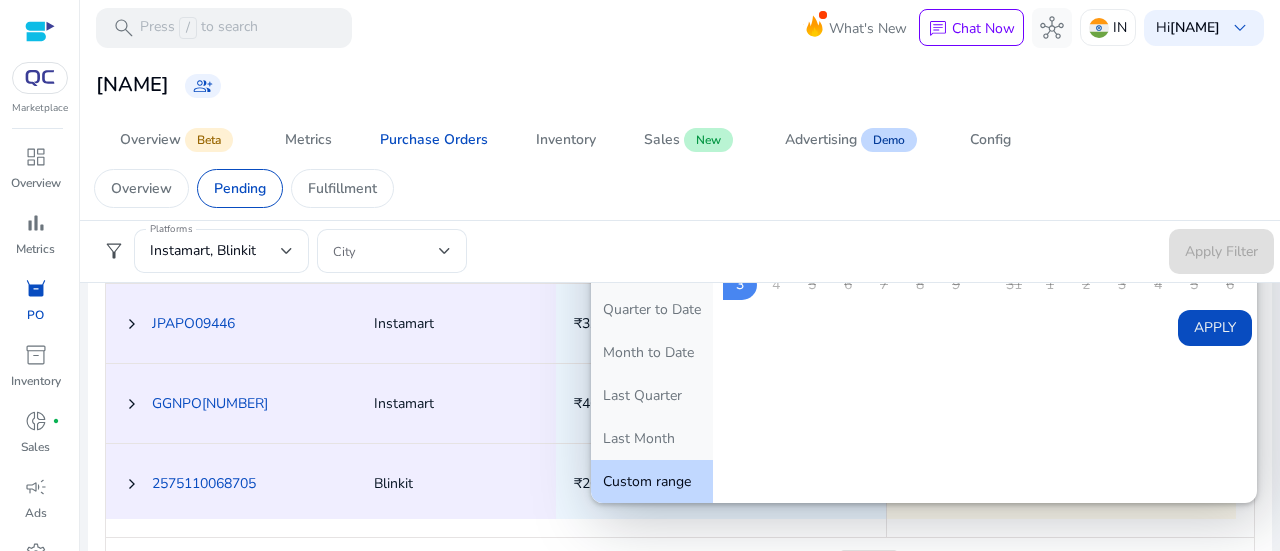click on "Apply" 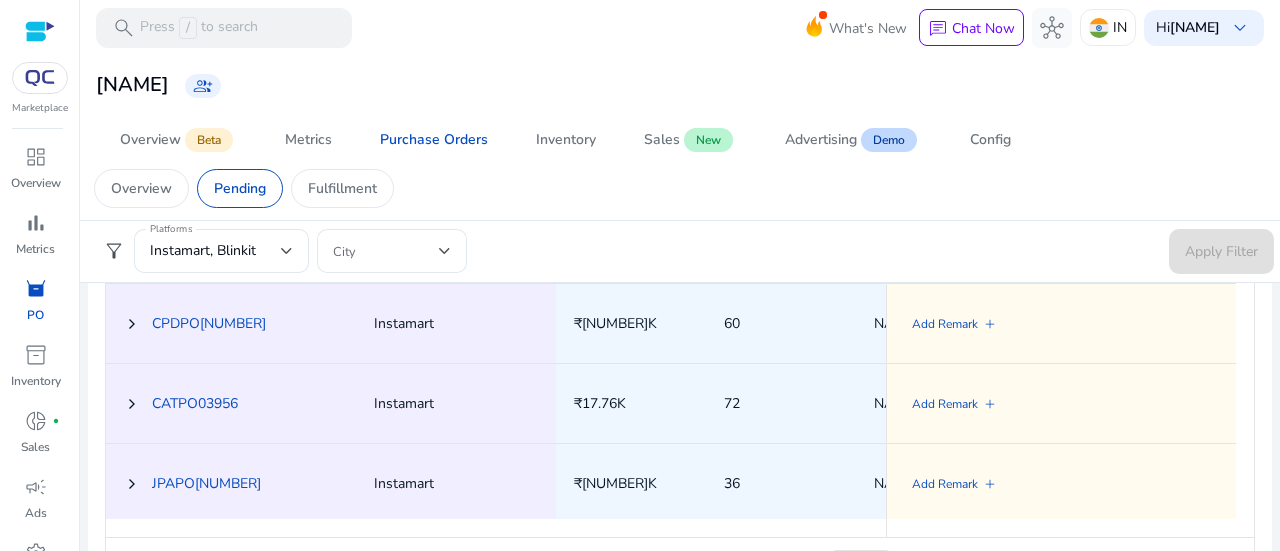 scroll, scrollTop: 854, scrollLeft: 0, axis: vertical 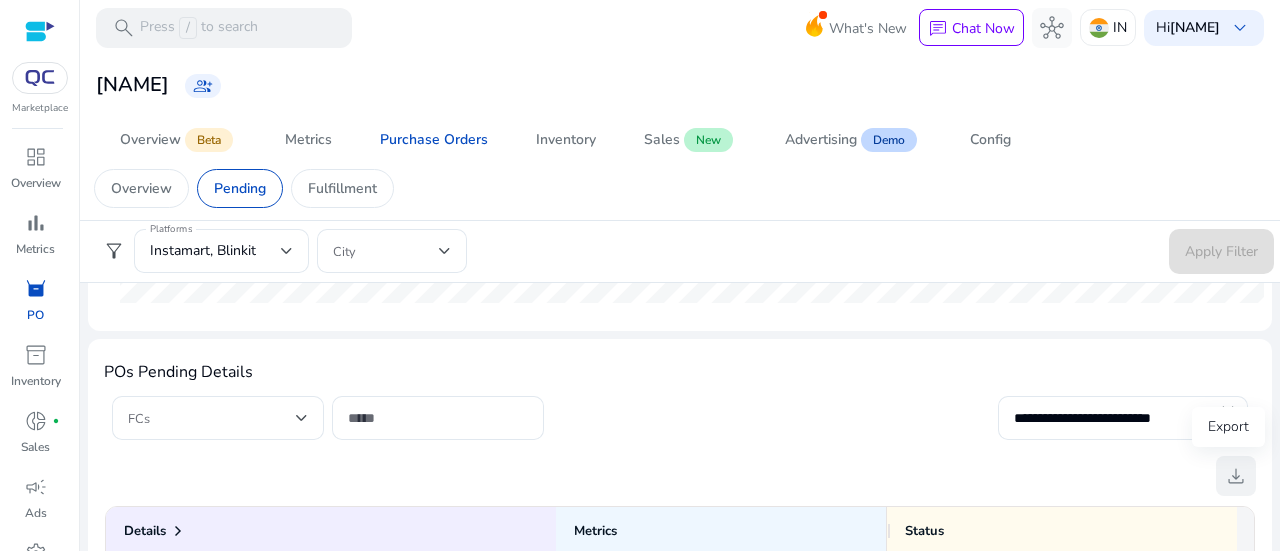 click on "download" 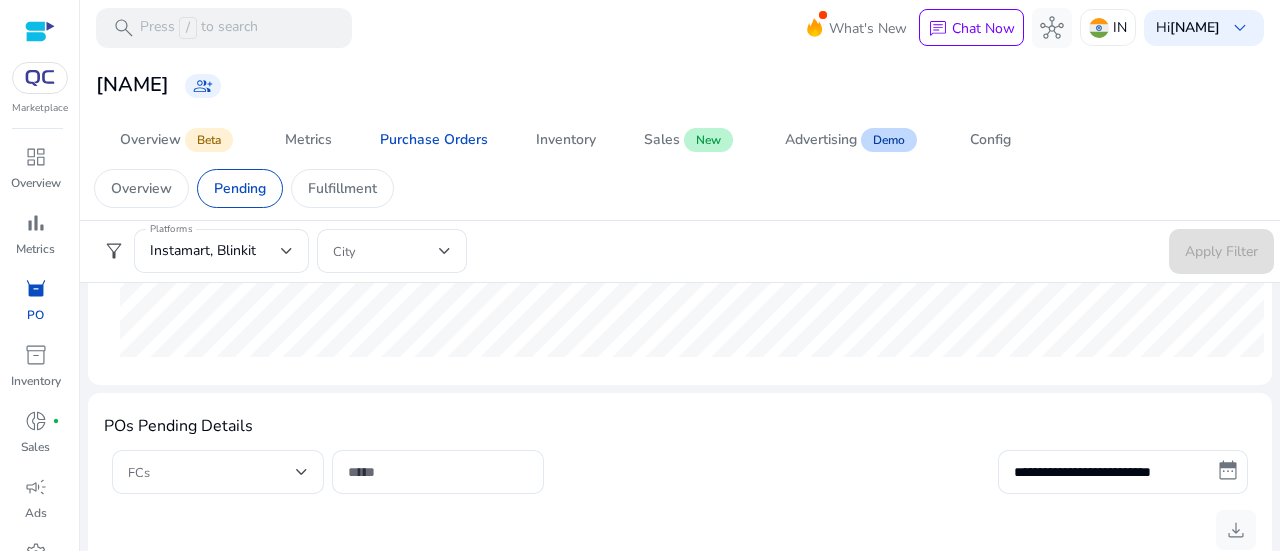 scroll, scrollTop: 1354, scrollLeft: 0, axis: vertical 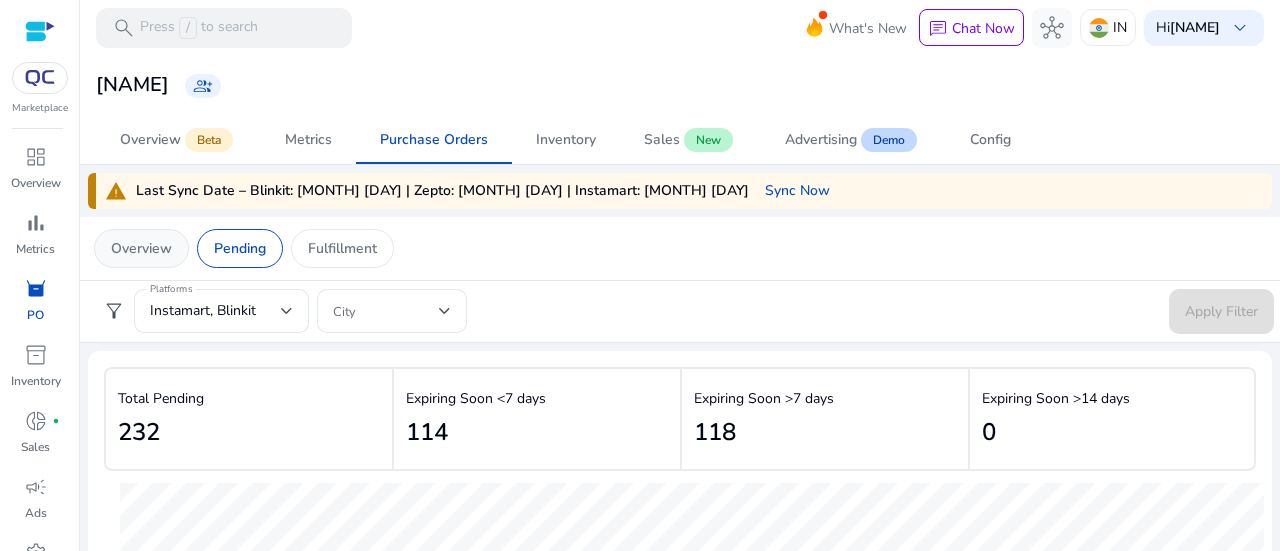 drag, startPoint x: 138, startPoint y: 263, endPoint x: 203, endPoint y: 259, distance: 65.12296 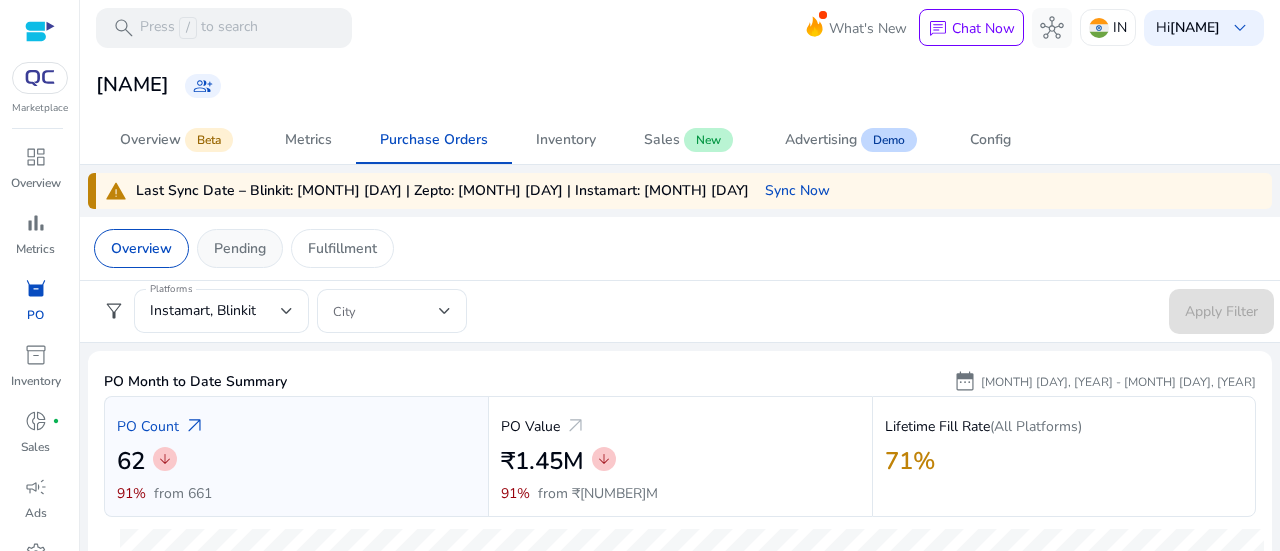 click on "Pending" 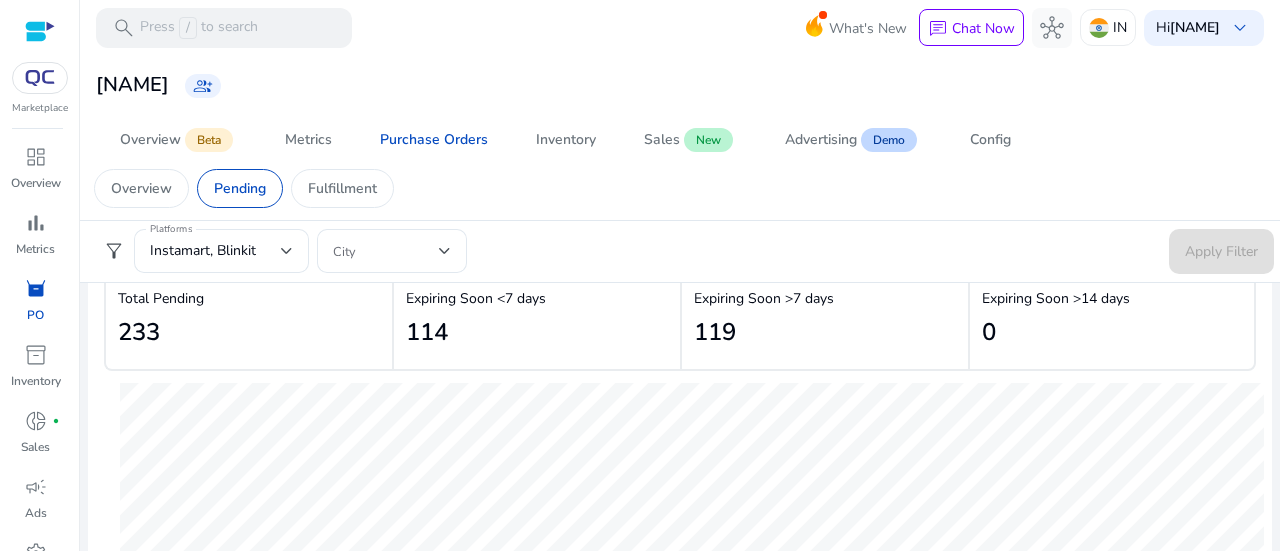 scroll, scrollTop: 0, scrollLeft: 0, axis: both 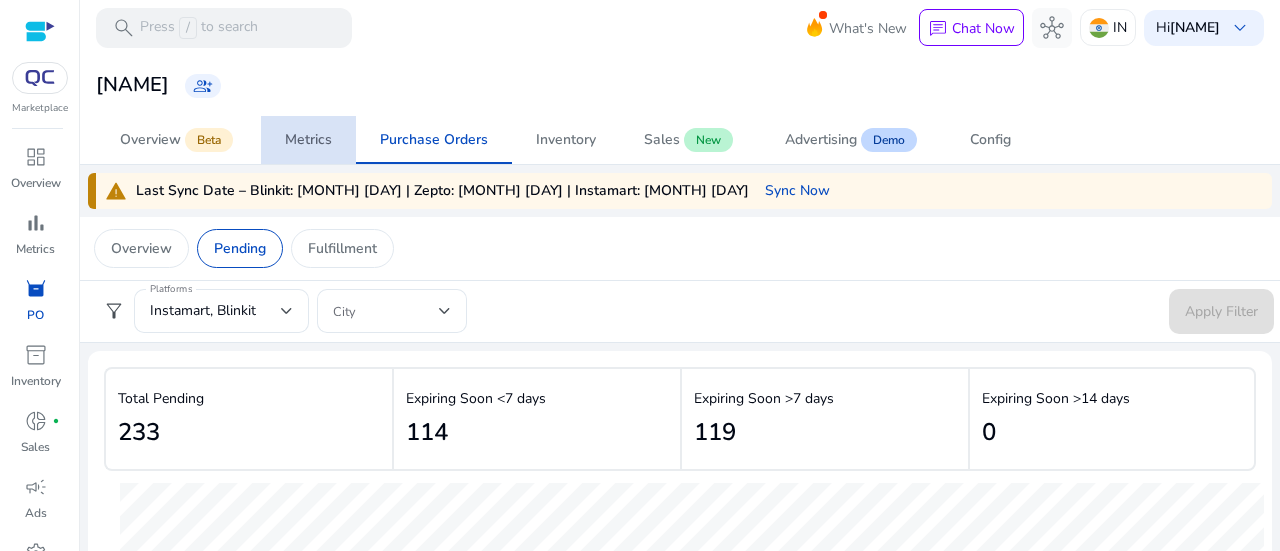click on "Metrics" at bounding box center [308, 140] 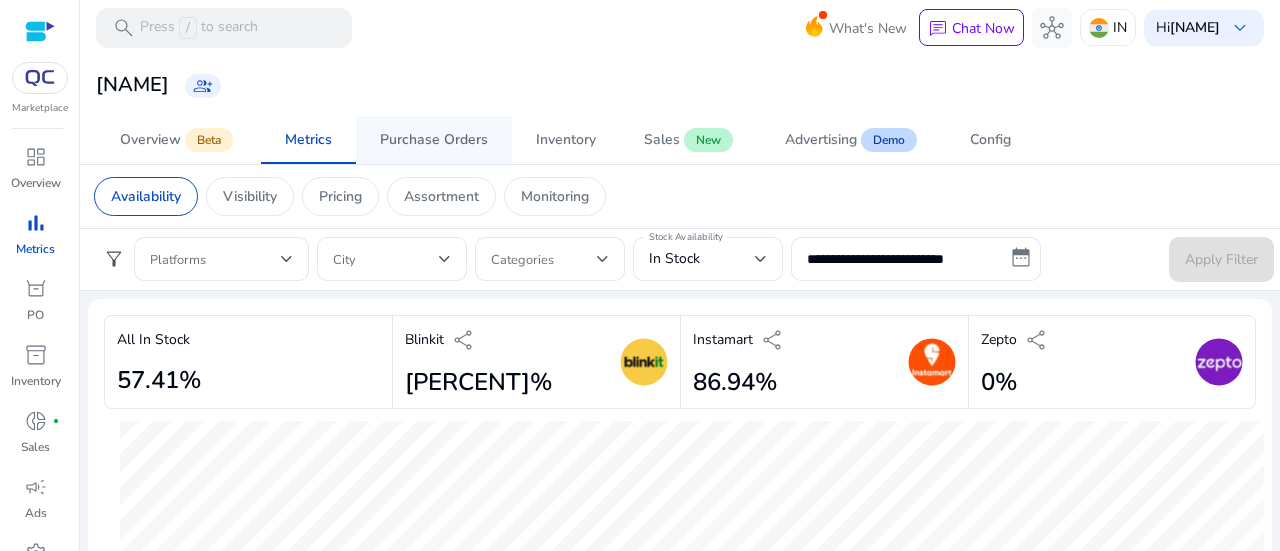 click on "Purchase Orders" at bounding box center [434, 140] 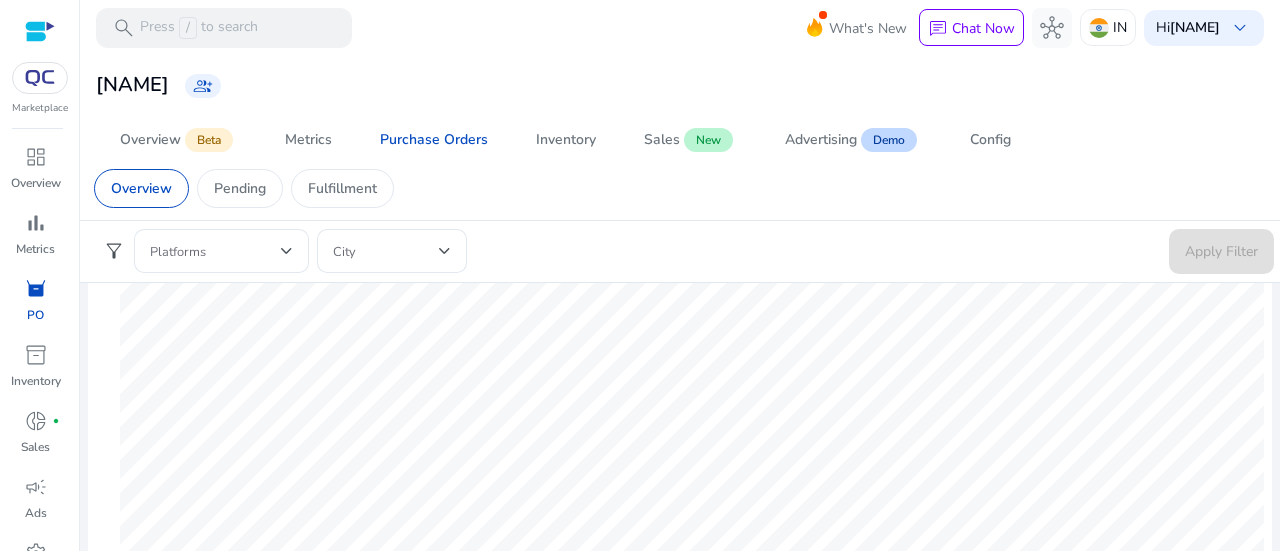 scroll, scrollTop: 0, scrollLeft: 0, axis: both 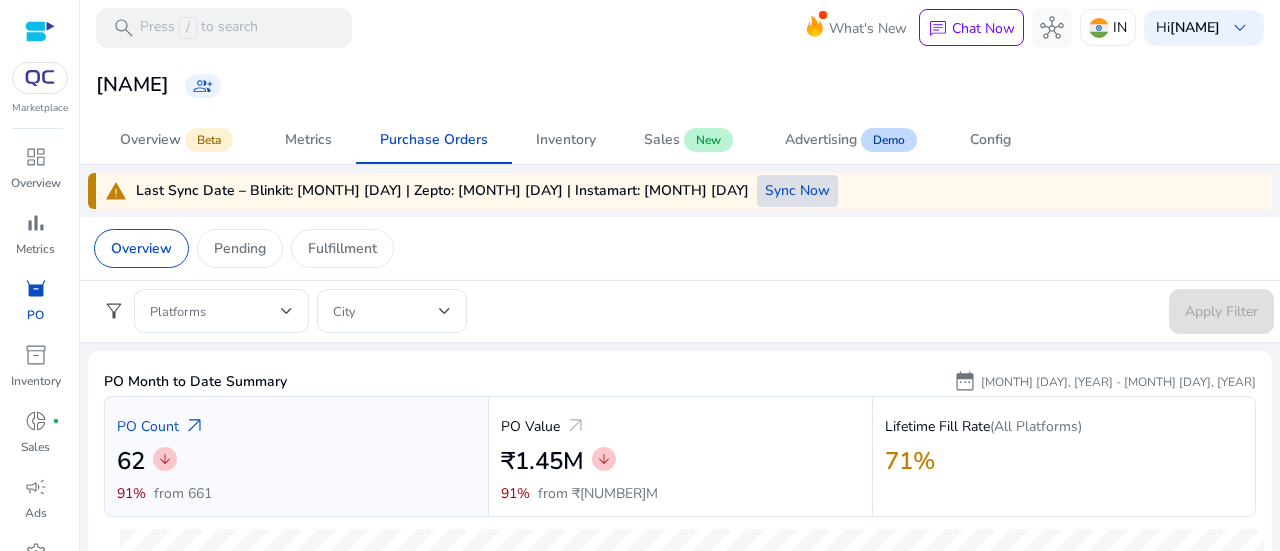click on "Sync Now" at bounding box center [797, 190] 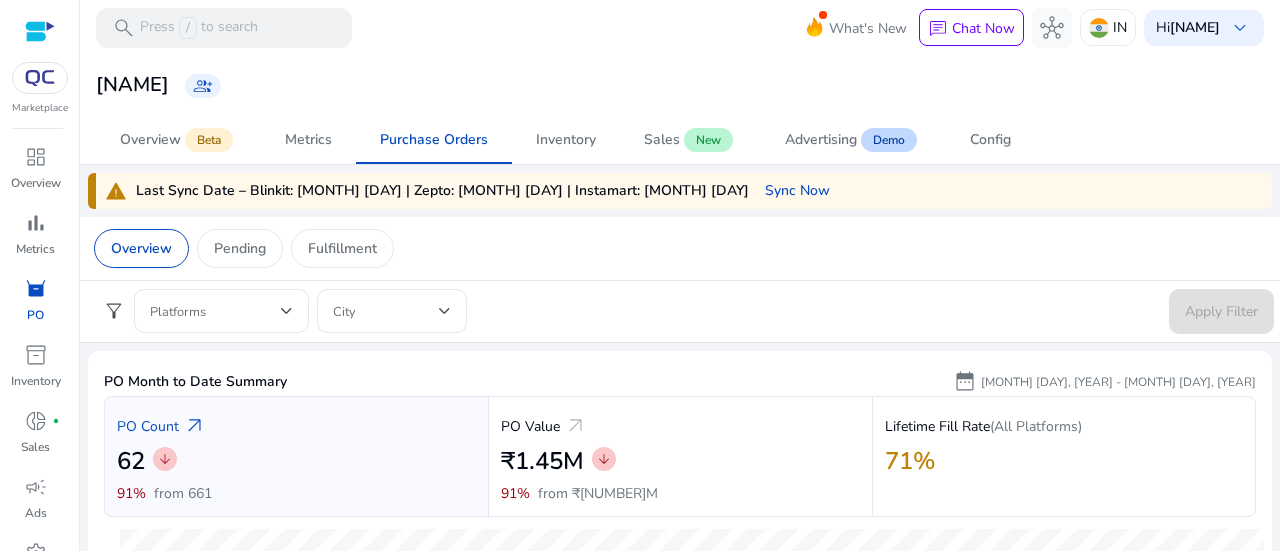 click on "Overview   Pending   Fulfillment" 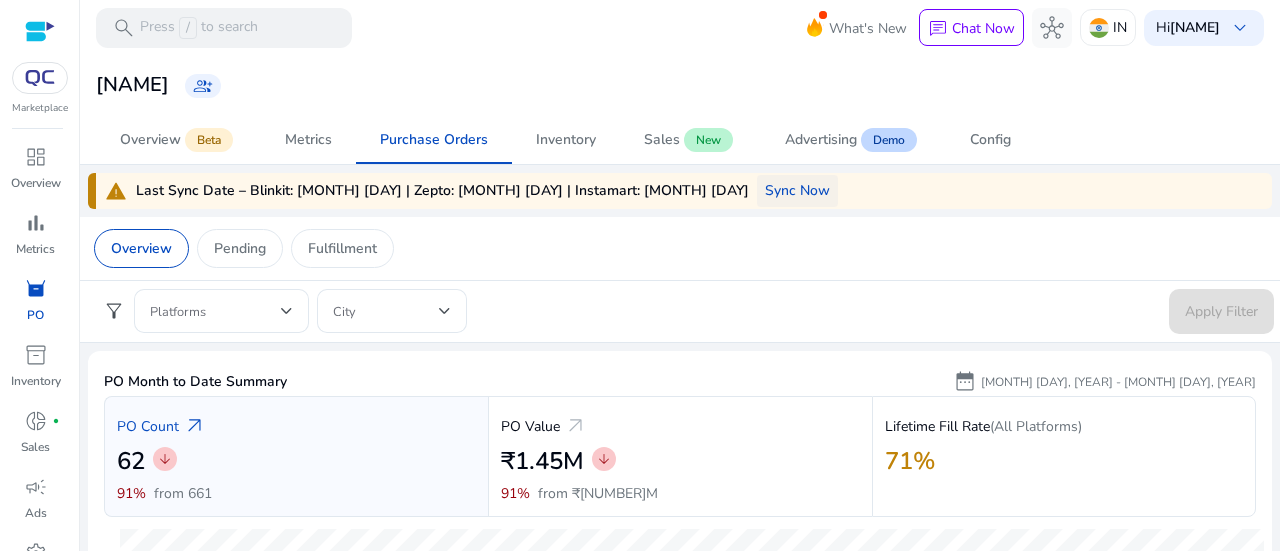 click on "Sync Now" at bounding box center [797, 190] 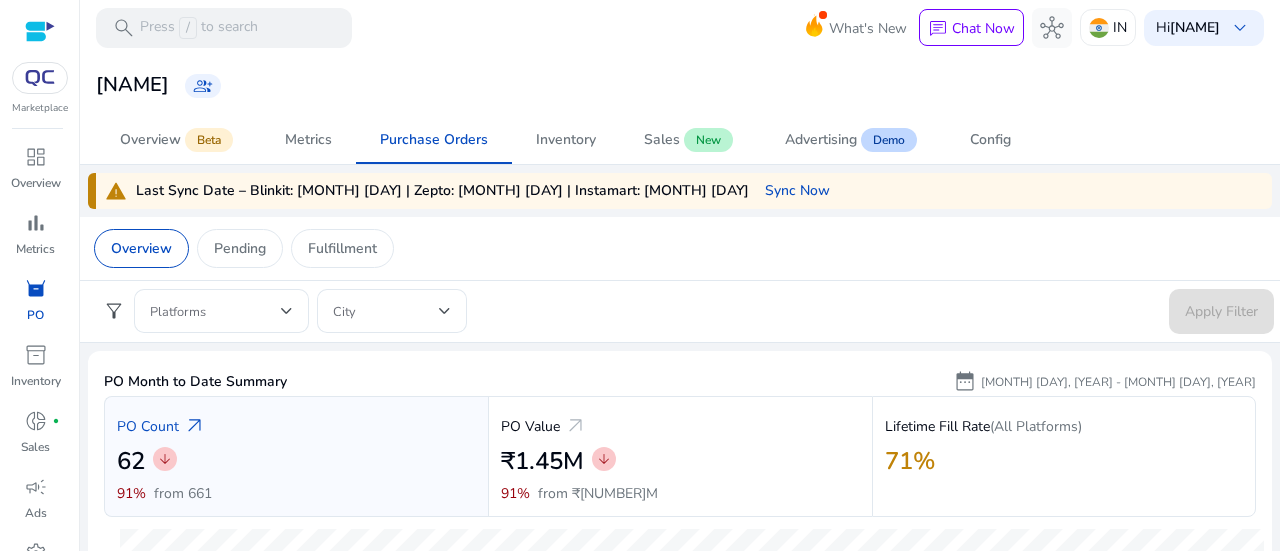 click on "**********" 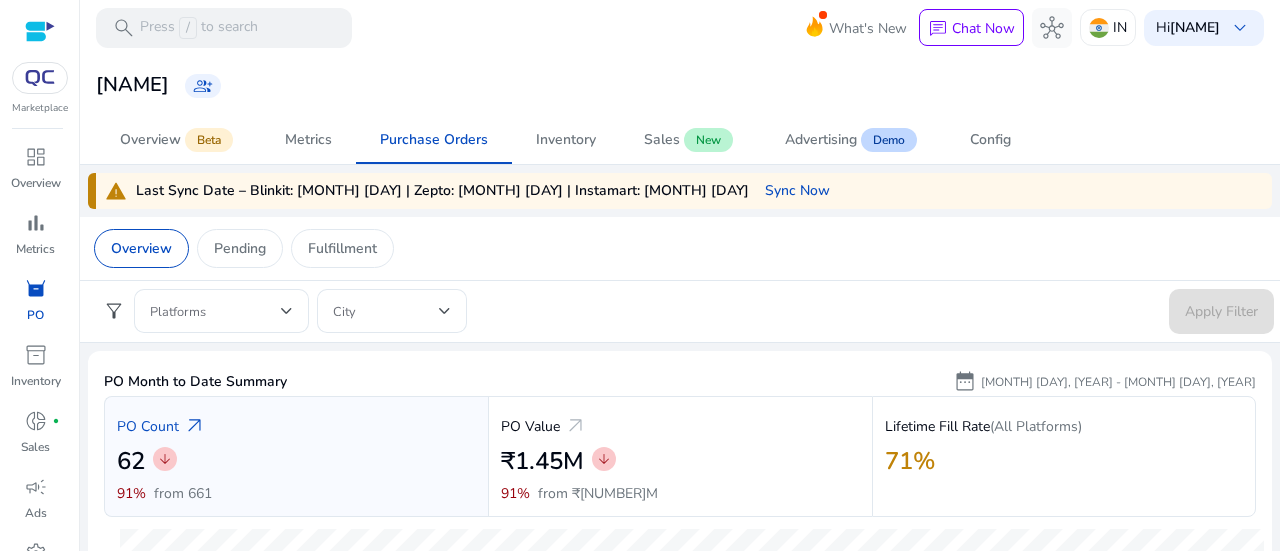 click on "[MONTH] [DAY], [YEAR] - [MONTH] [DAY], [YEAR]" 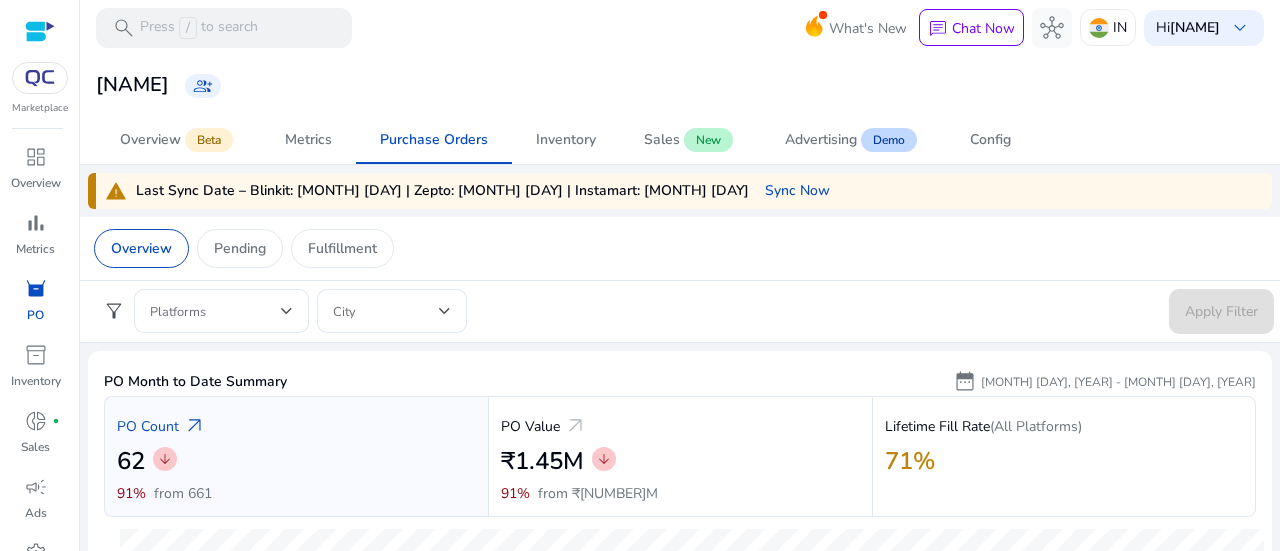 click on "date_range" 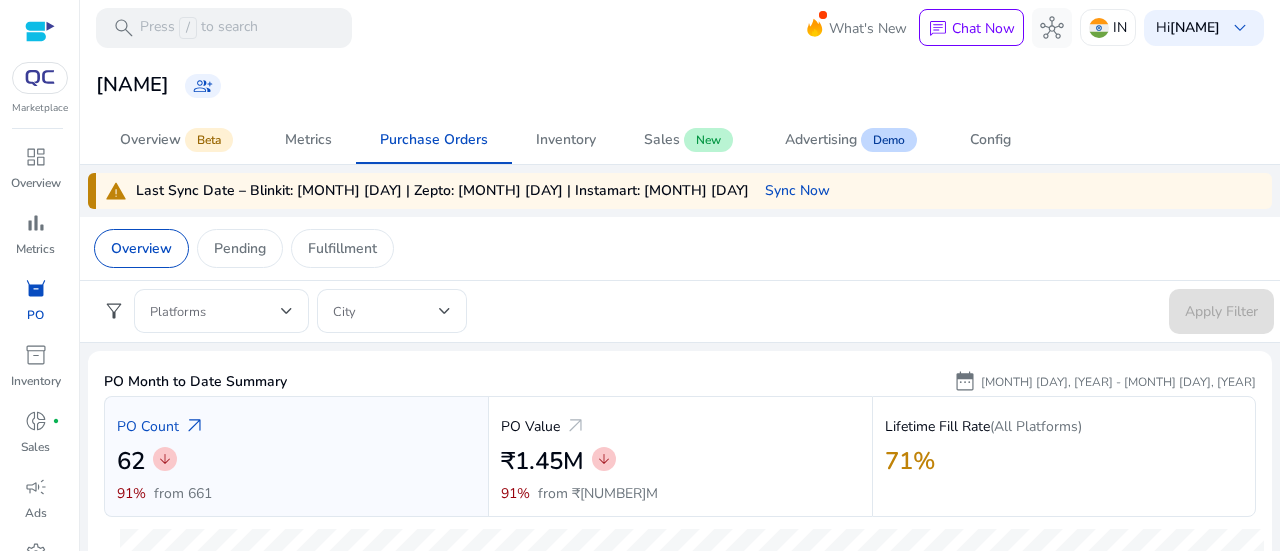 click on "[MONTH] [DAY], [YEAR] - [MONTH] [DAY], [YEAR]" 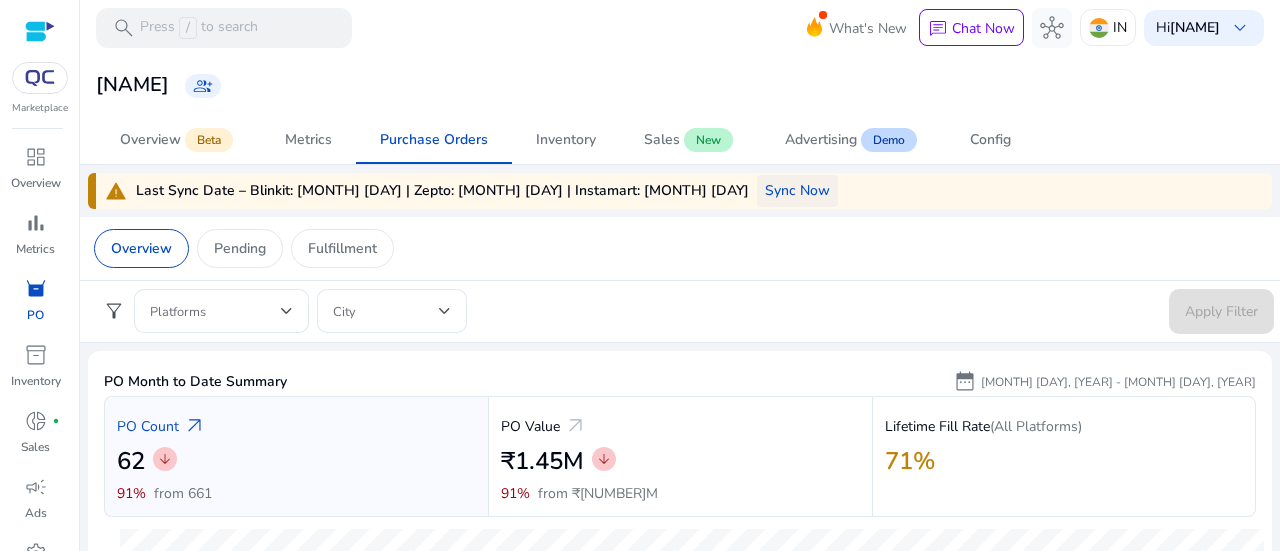 click on "Sync Now" at bounding box center [797, 190] 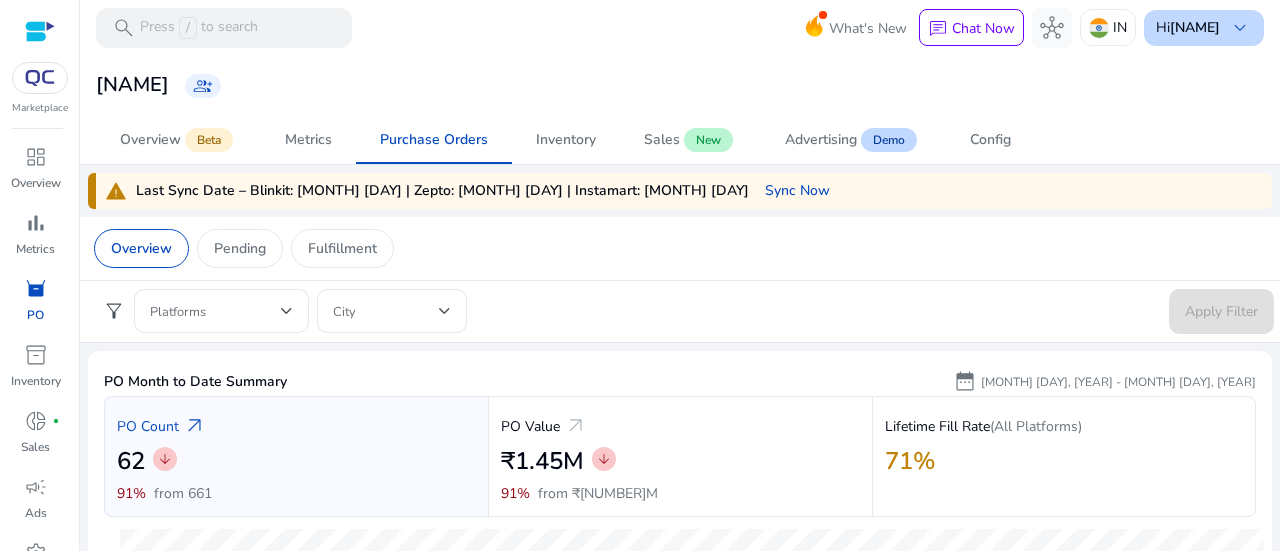 click on "[NAME]" at bounding box center [1195, 27] 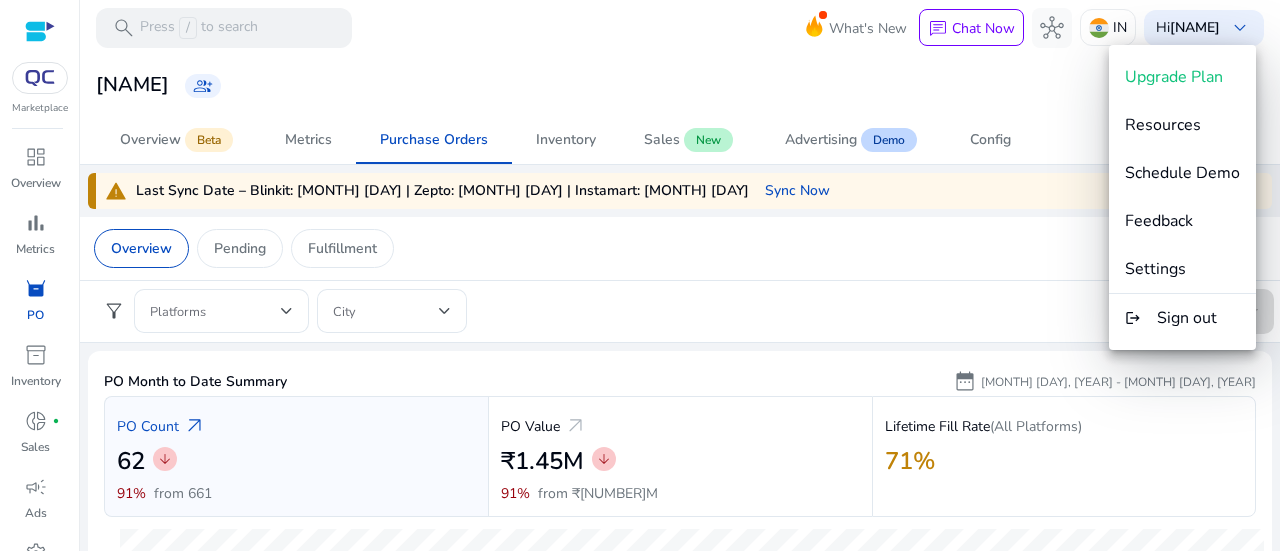 click at bounding box center [640, 275] 